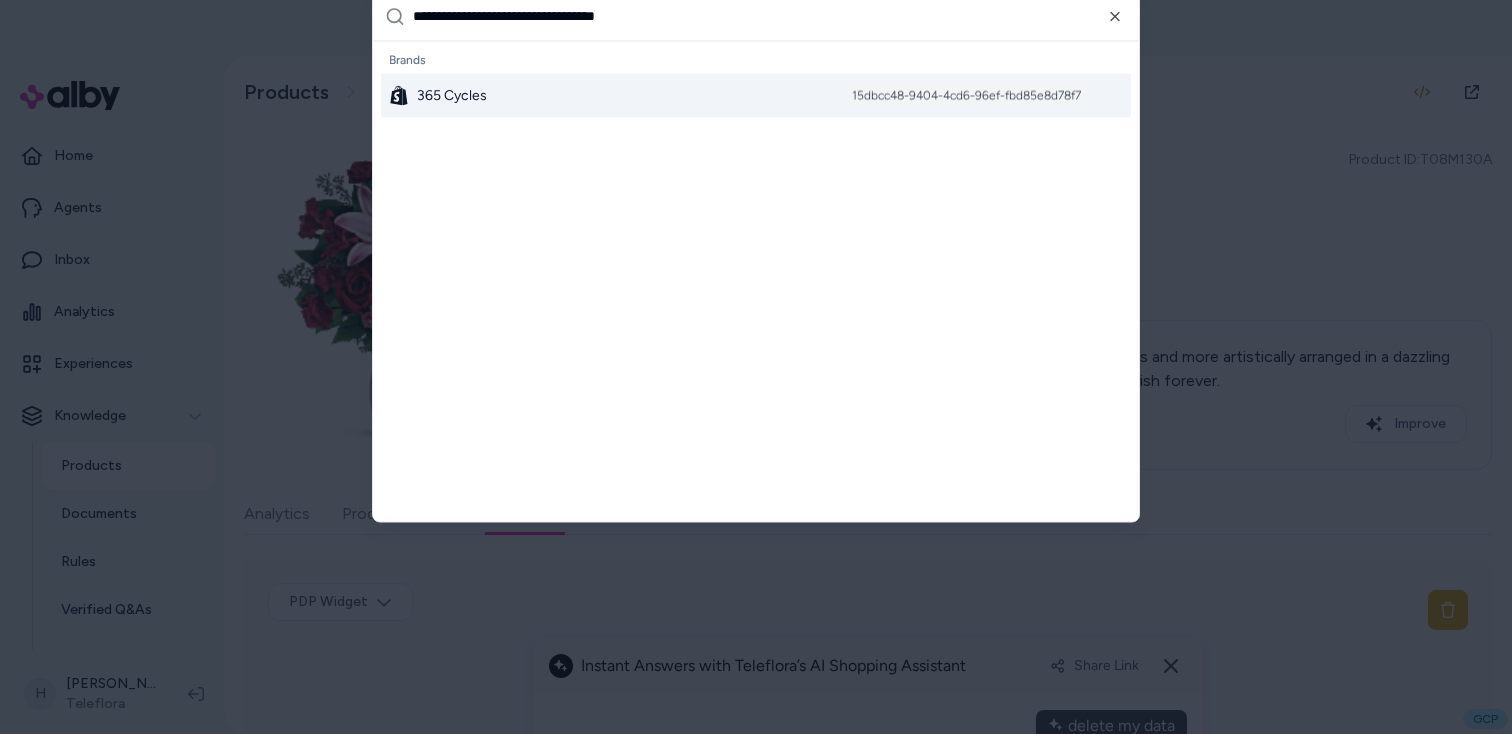 scroll, scrollTop: 0, scrollLeft: 0, axis: both 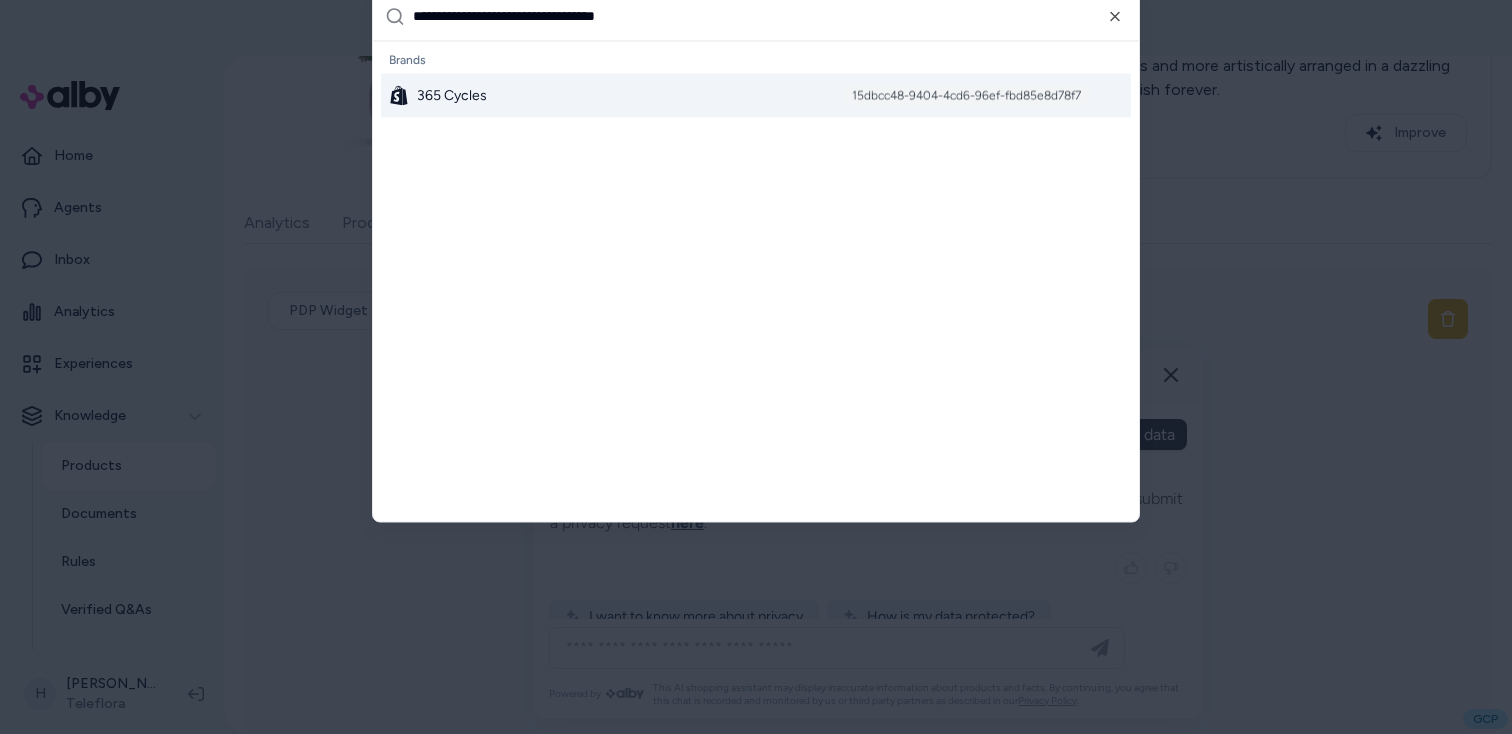 type on "**********" 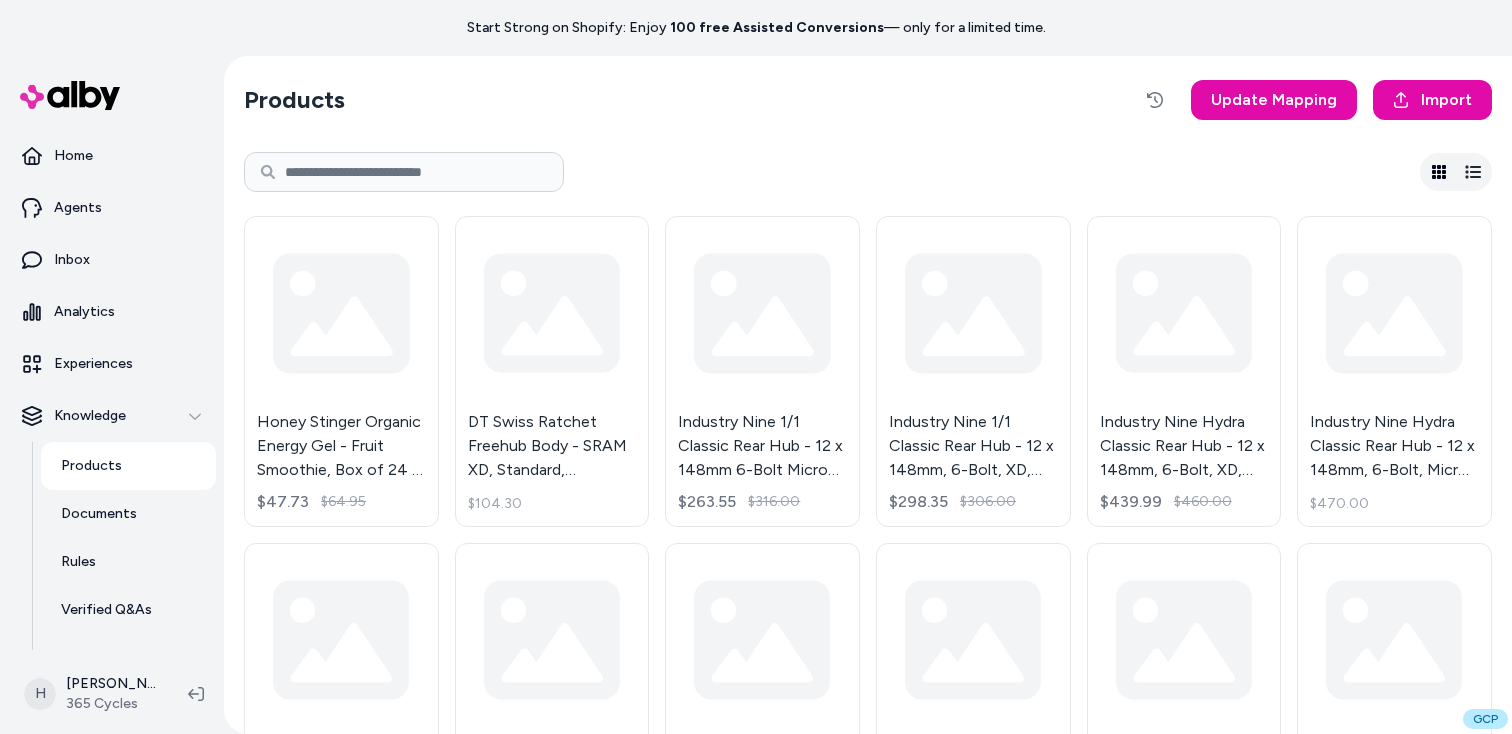 scroll, scrollTop: 0, scrollLeft: 0, axis: both 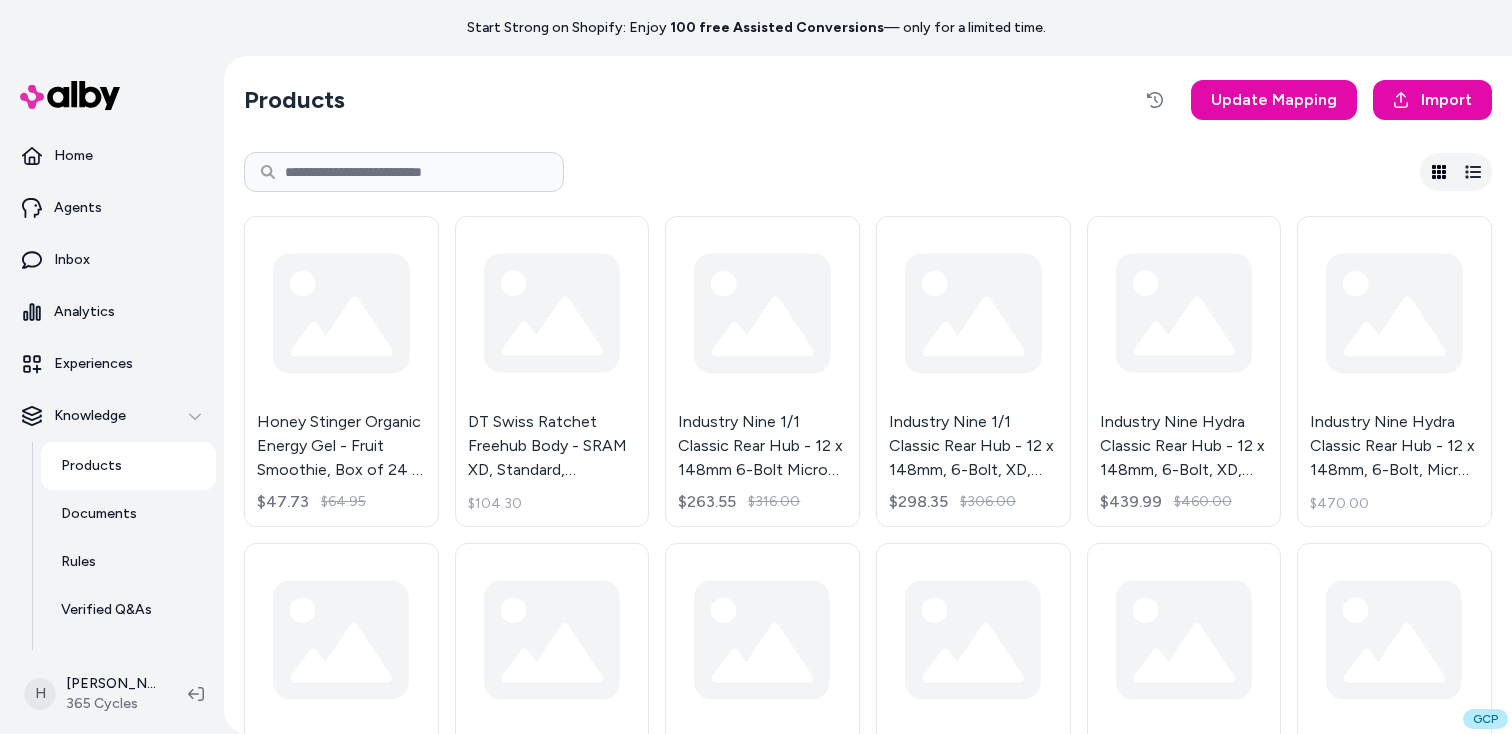 type 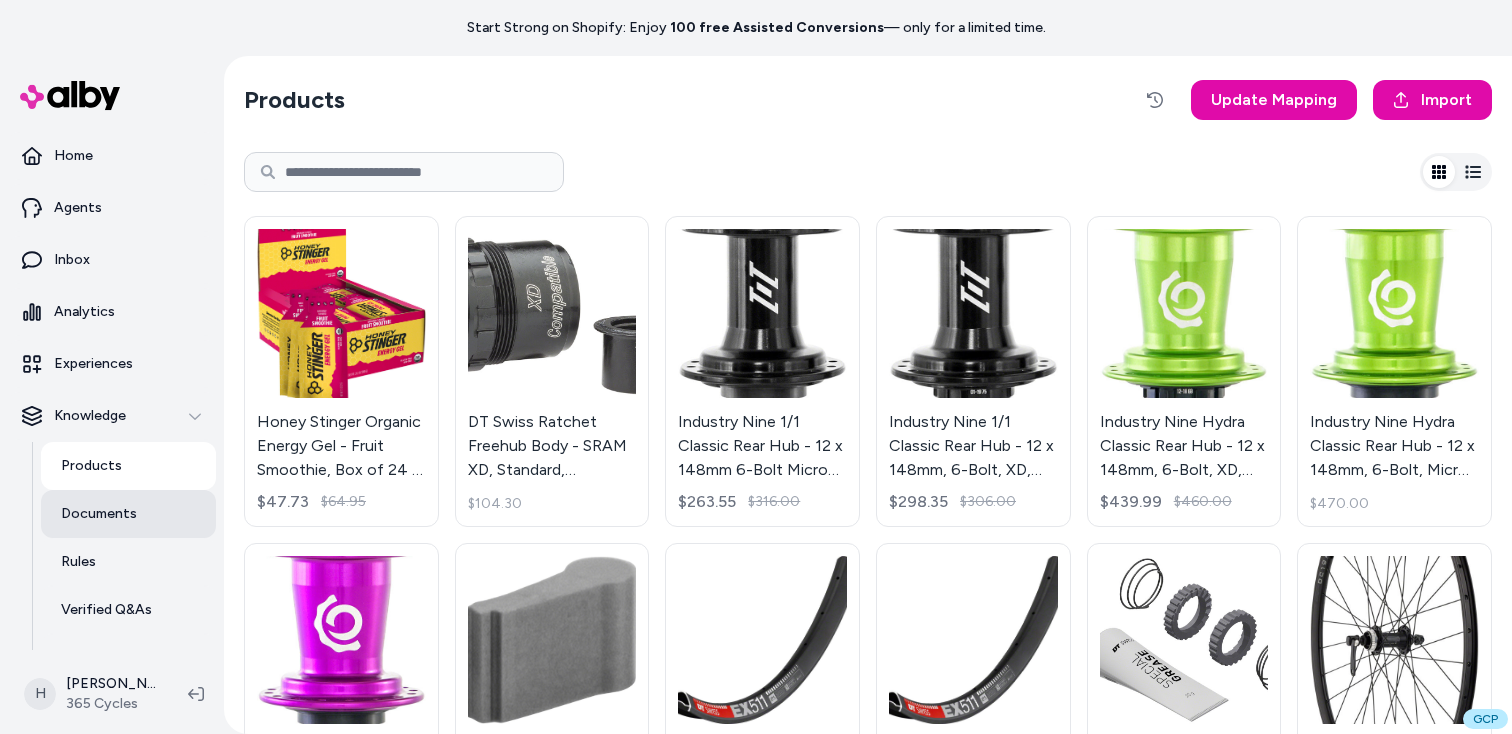 scroll, scrollTop: 132, scrollLeft: 0, axis: vertical 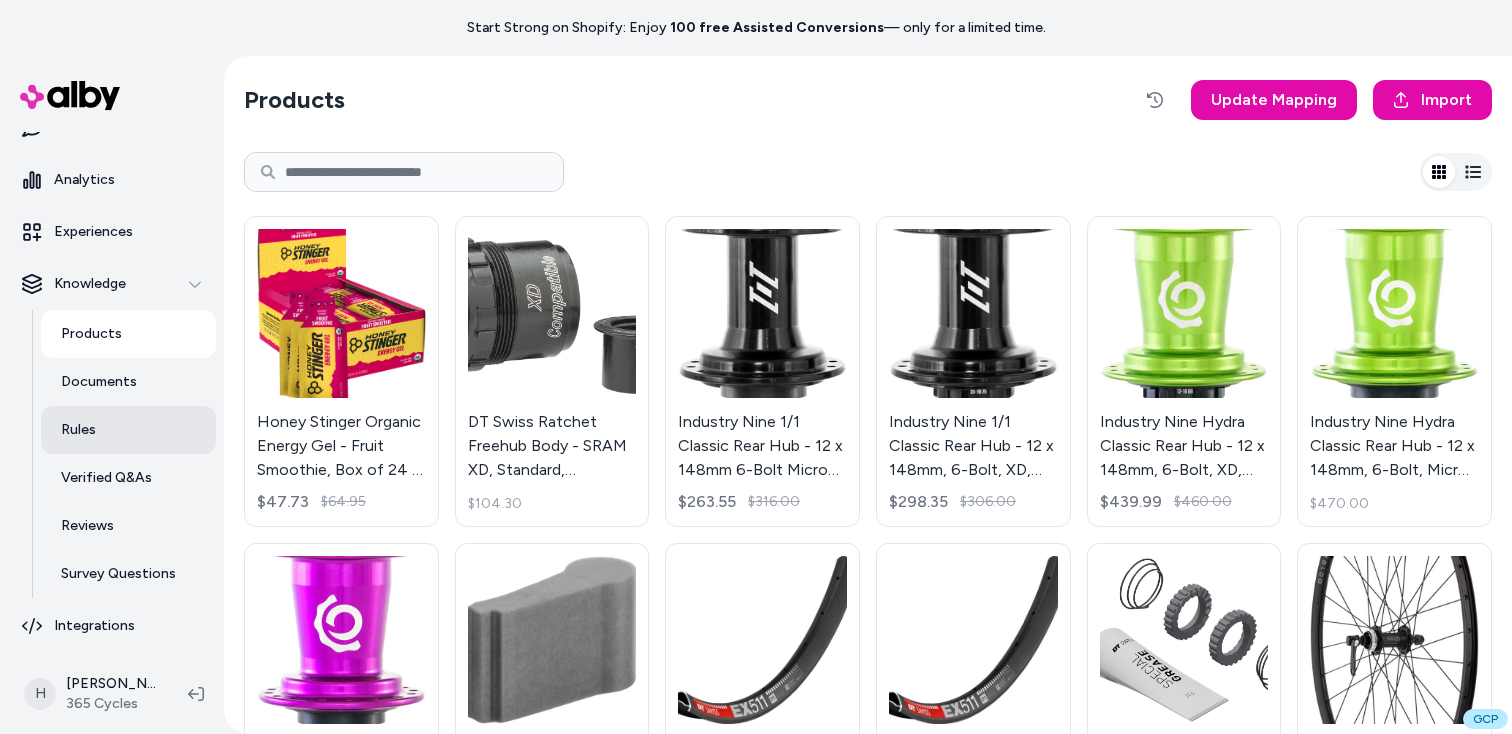 click on "Rules" at bounding box center (128, 430) 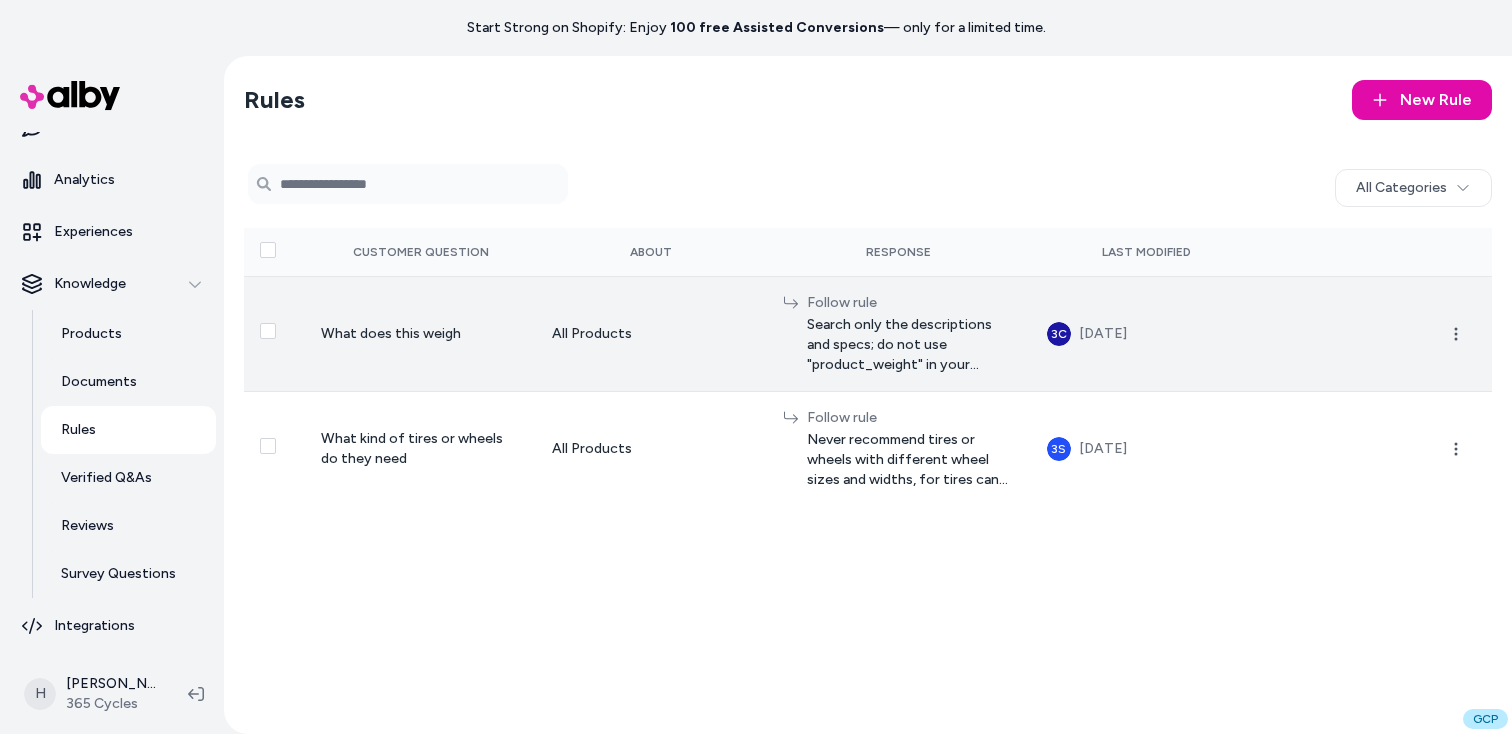 click on "All Products" at bounding box center (651, 333) 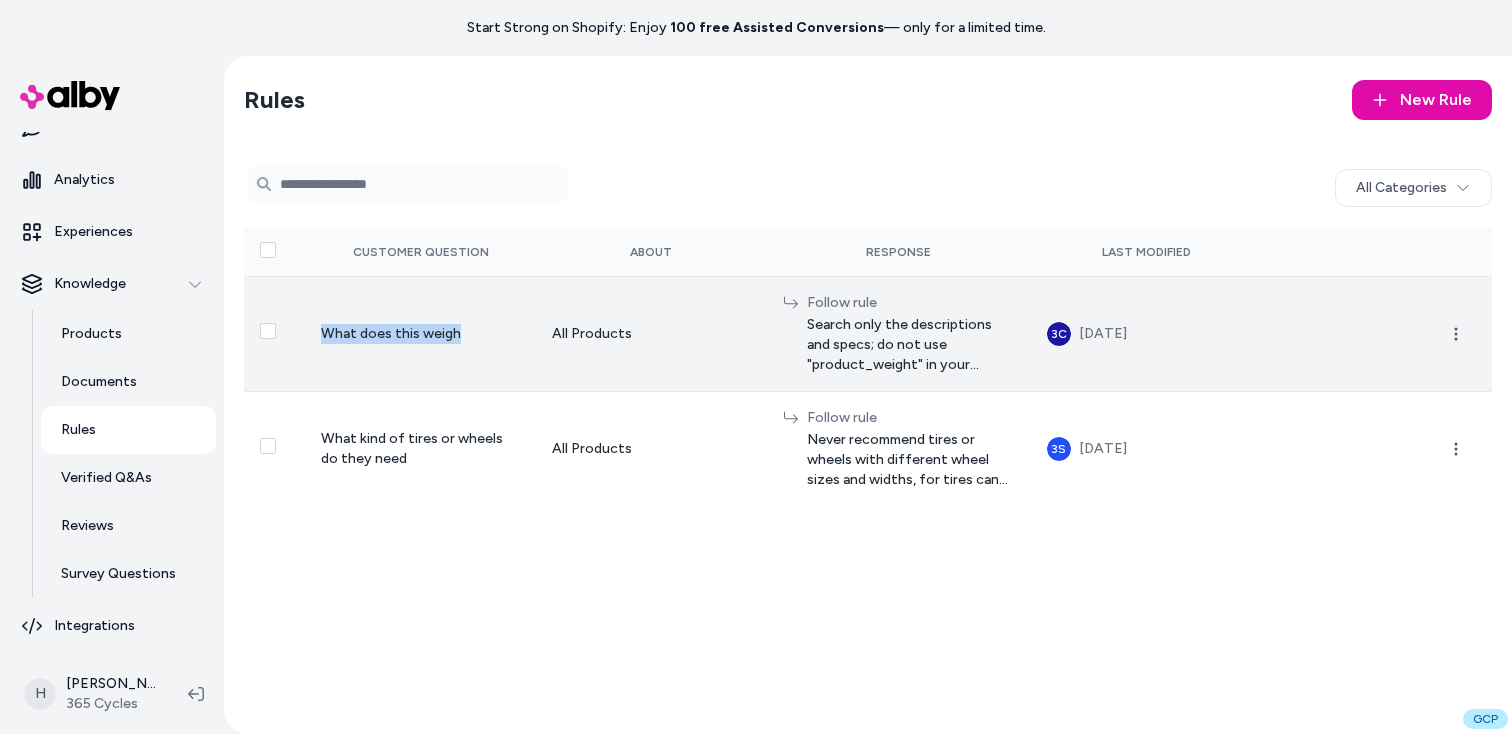 drag, startPoint x: 322, startPoint y: 336, endPoint x: 477, endPoint y: 336, distance: 155 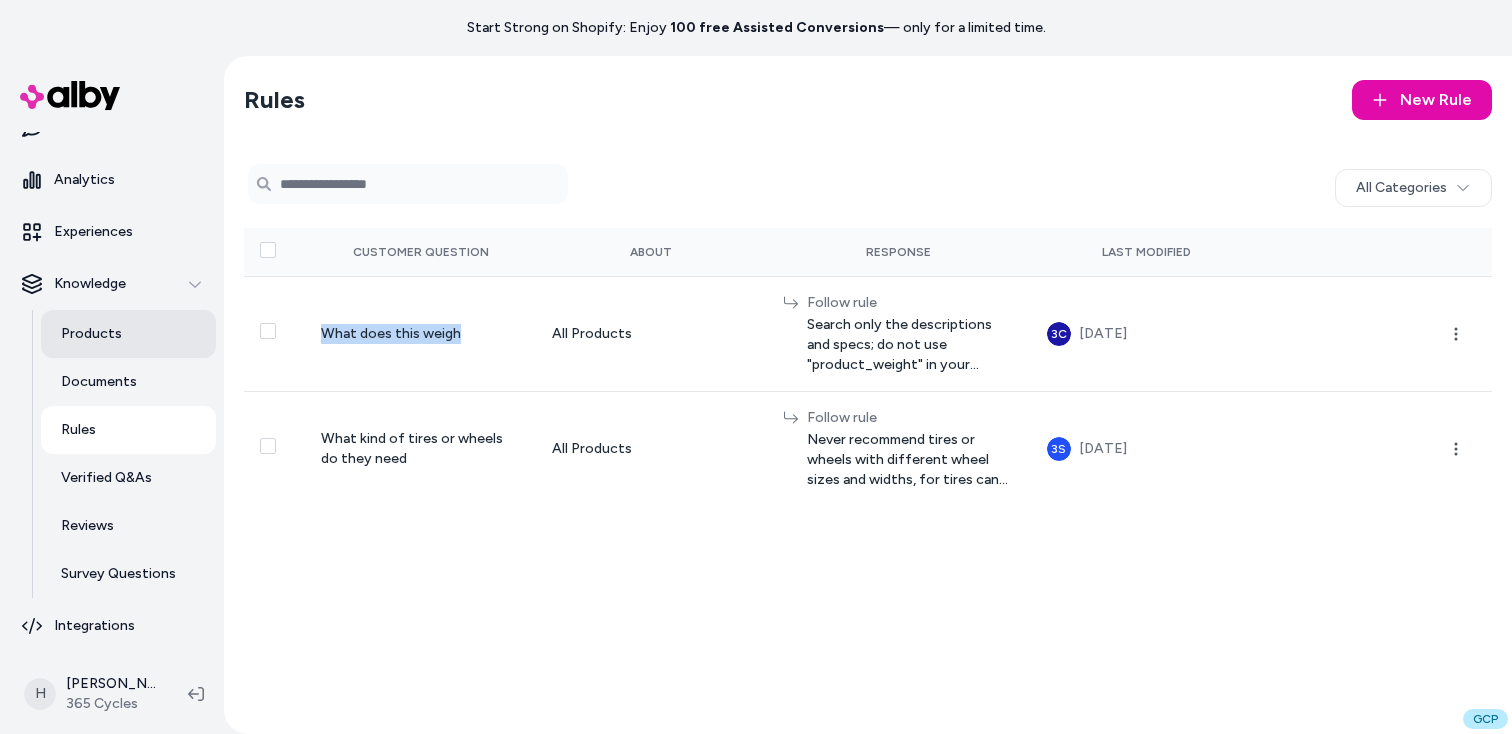 click on "Products" at bounding box center (128, 334) 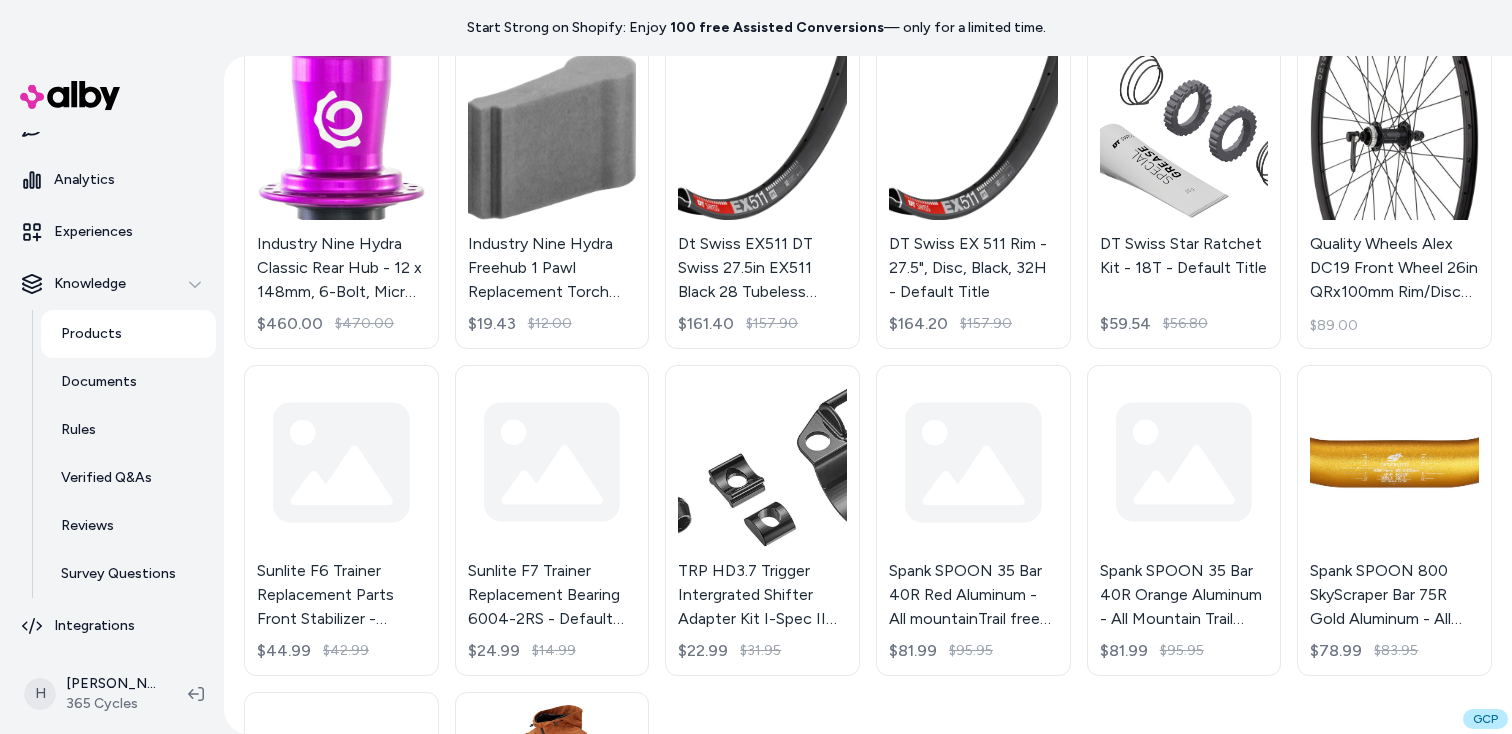scroll, scrollTop: 764, scrollLeft: 0, axis: vertical 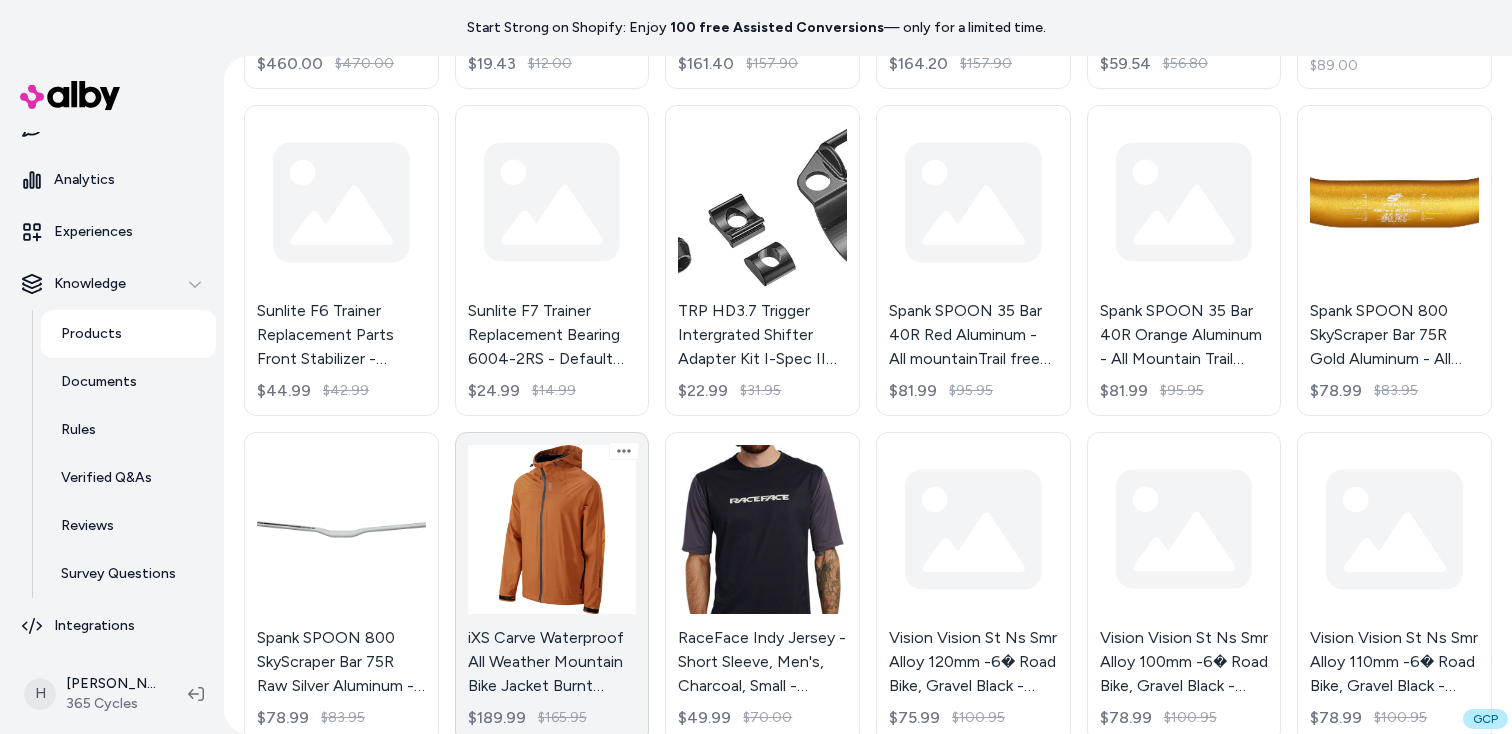 click on "iXS Carve Waterproof All Weather Mountain Bike Jacket Burnt Orange Large - Default Title $189.99 $165.95" at bounding box center (552, 587) 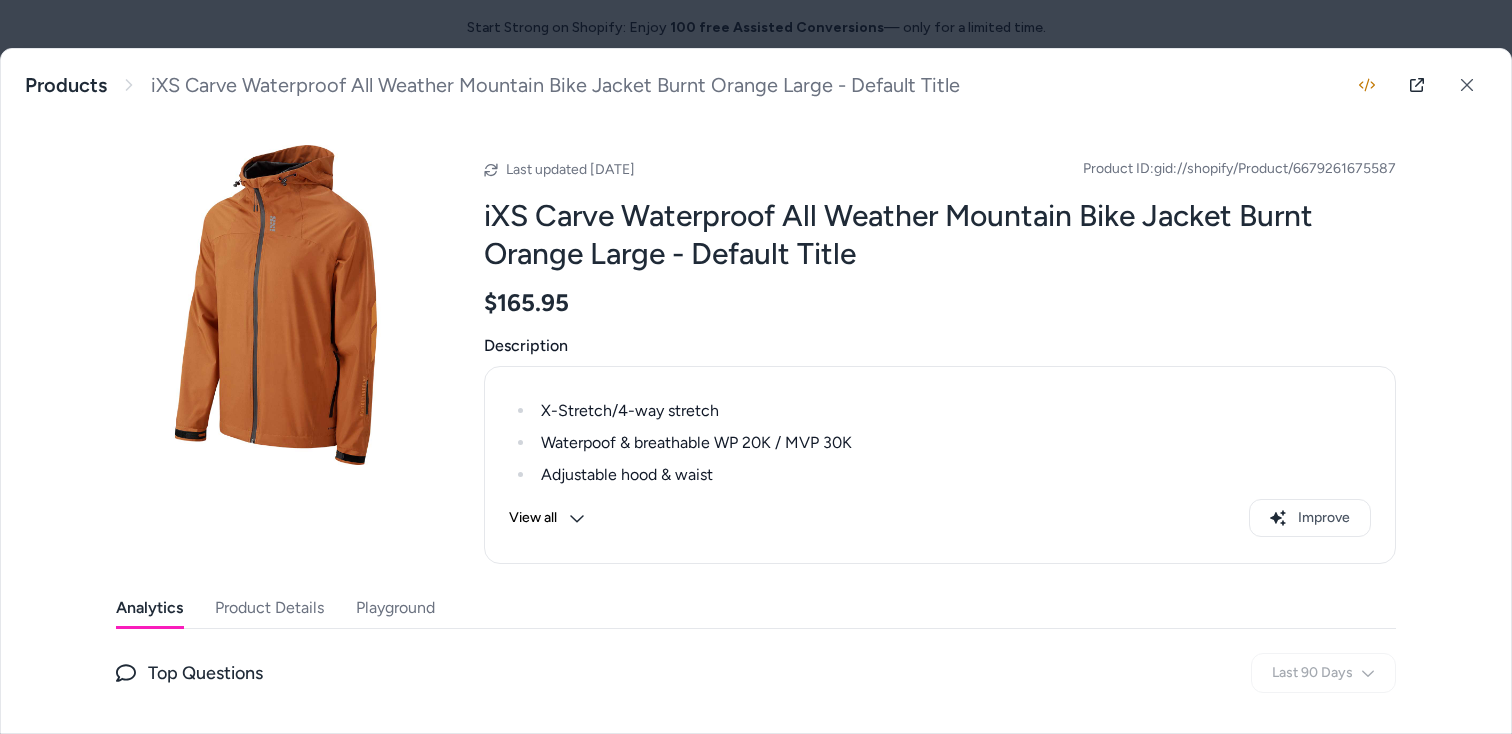 scroll, scrollTop: 208, scrollLeft: 0, axis: vertical 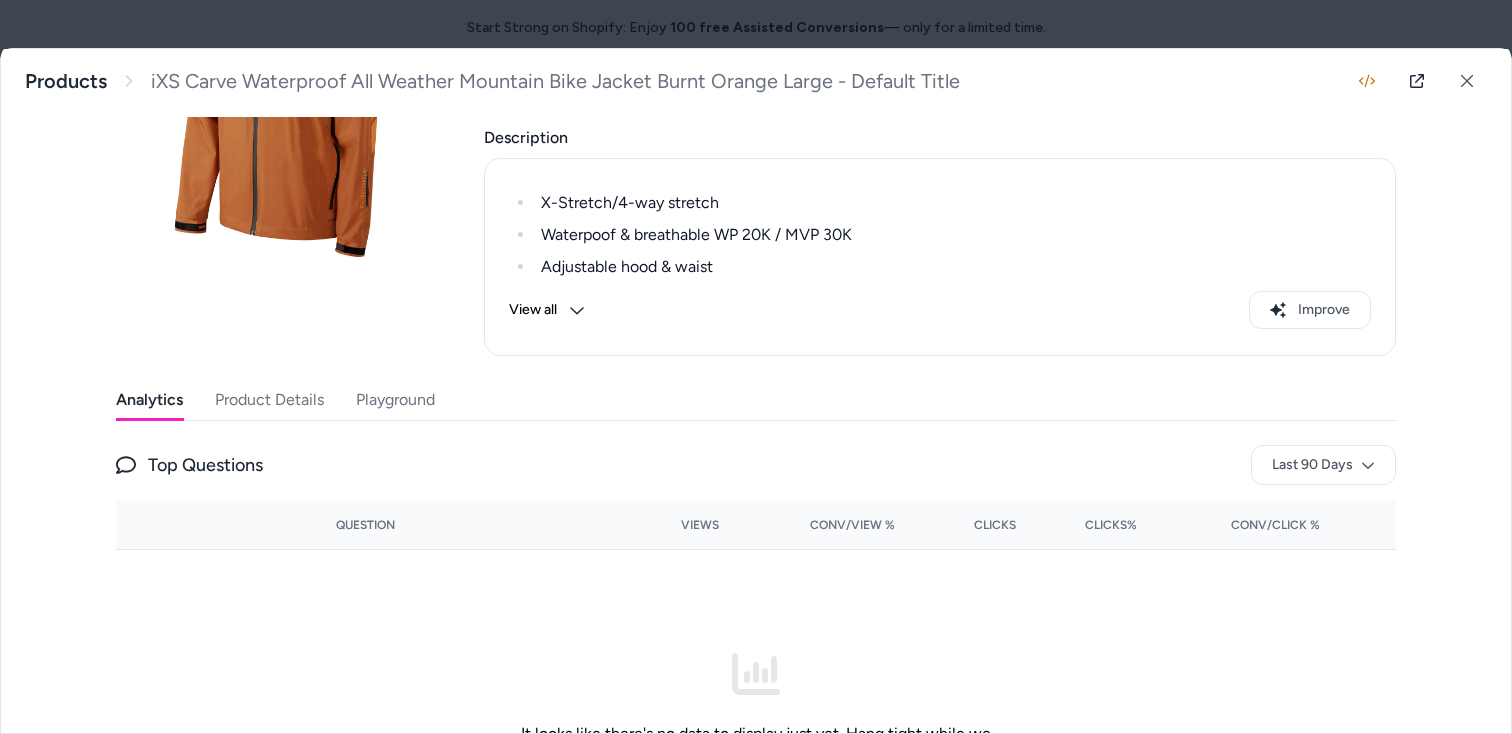 click on "Playground" at bounding box center (395, 400) 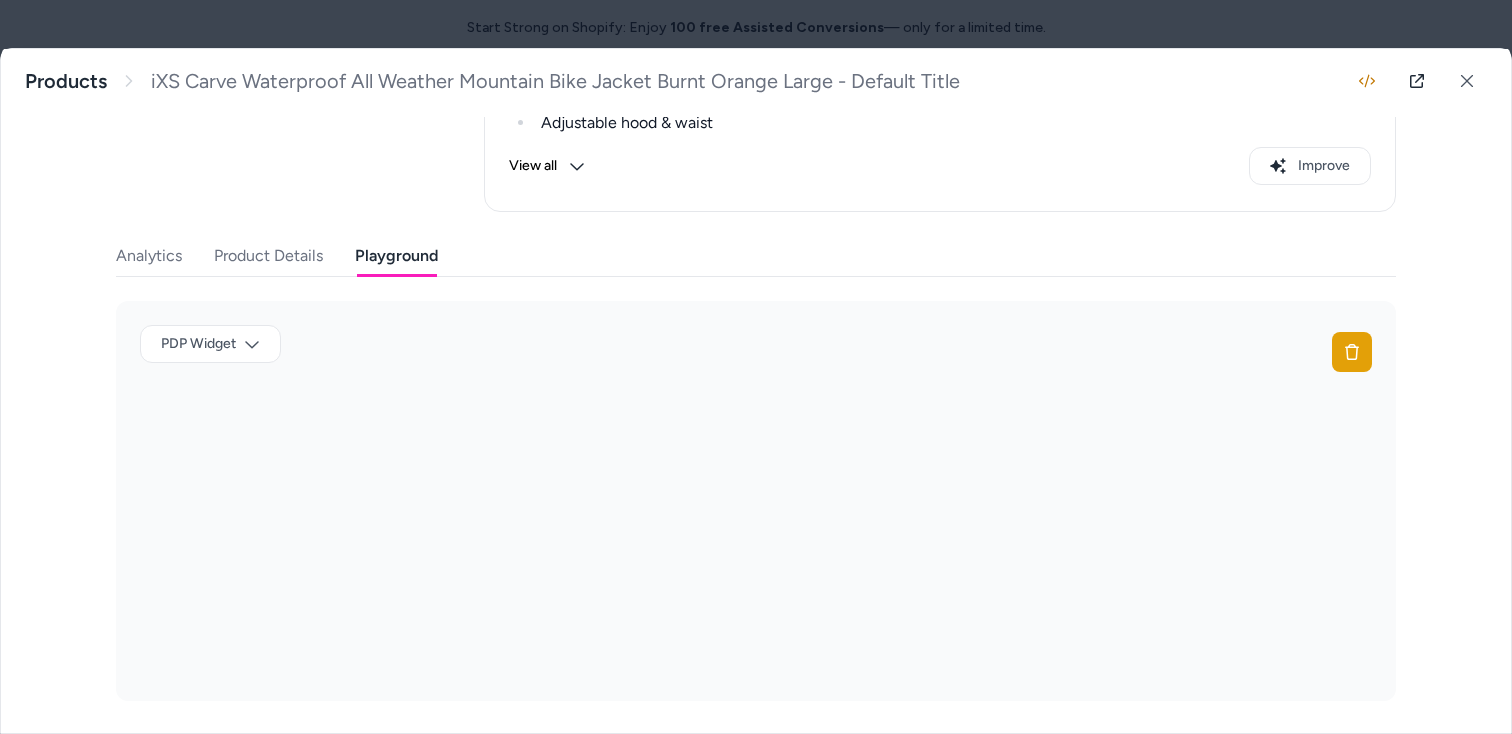 scroll, scrollTop: 352, scrollLeft: 0, axis: vertical 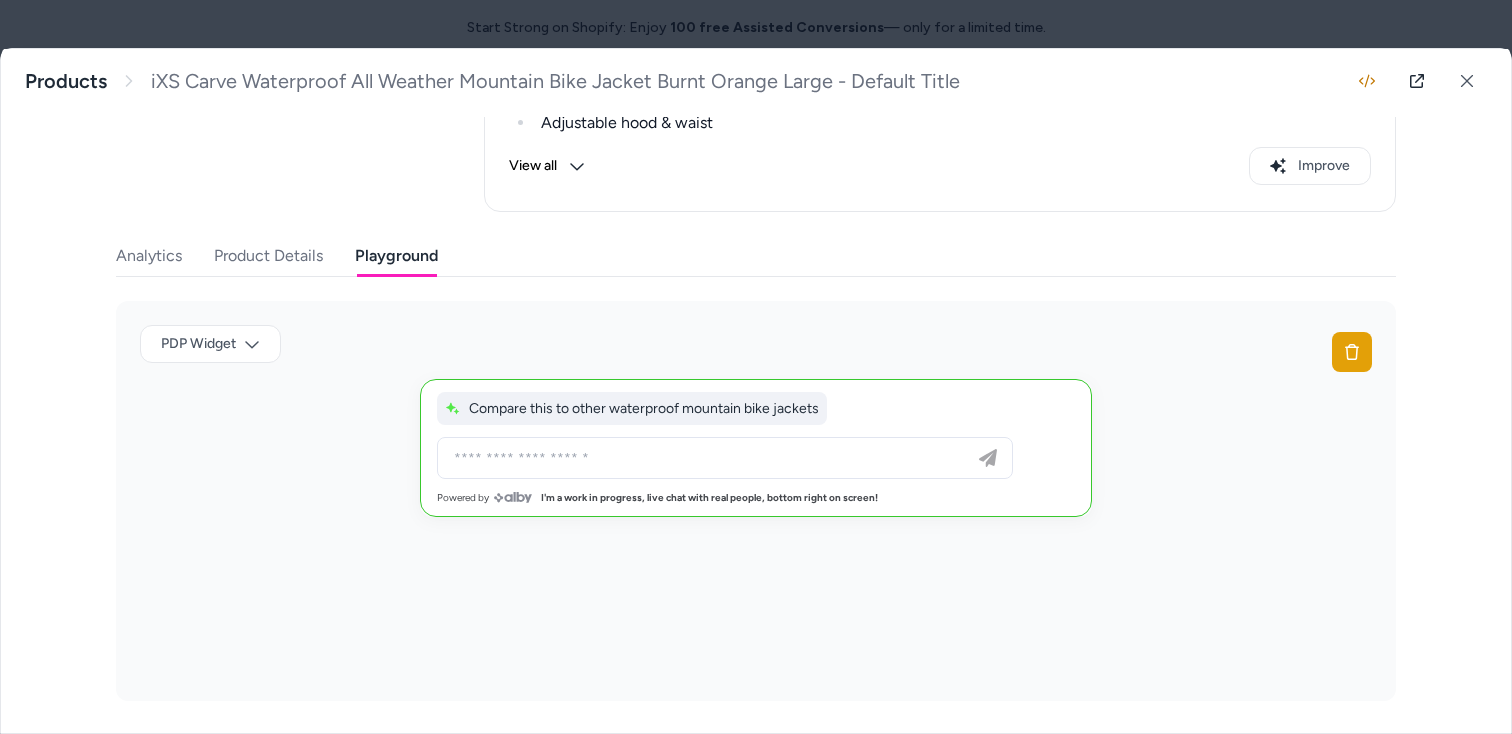 click at bounding box center (725, 458) 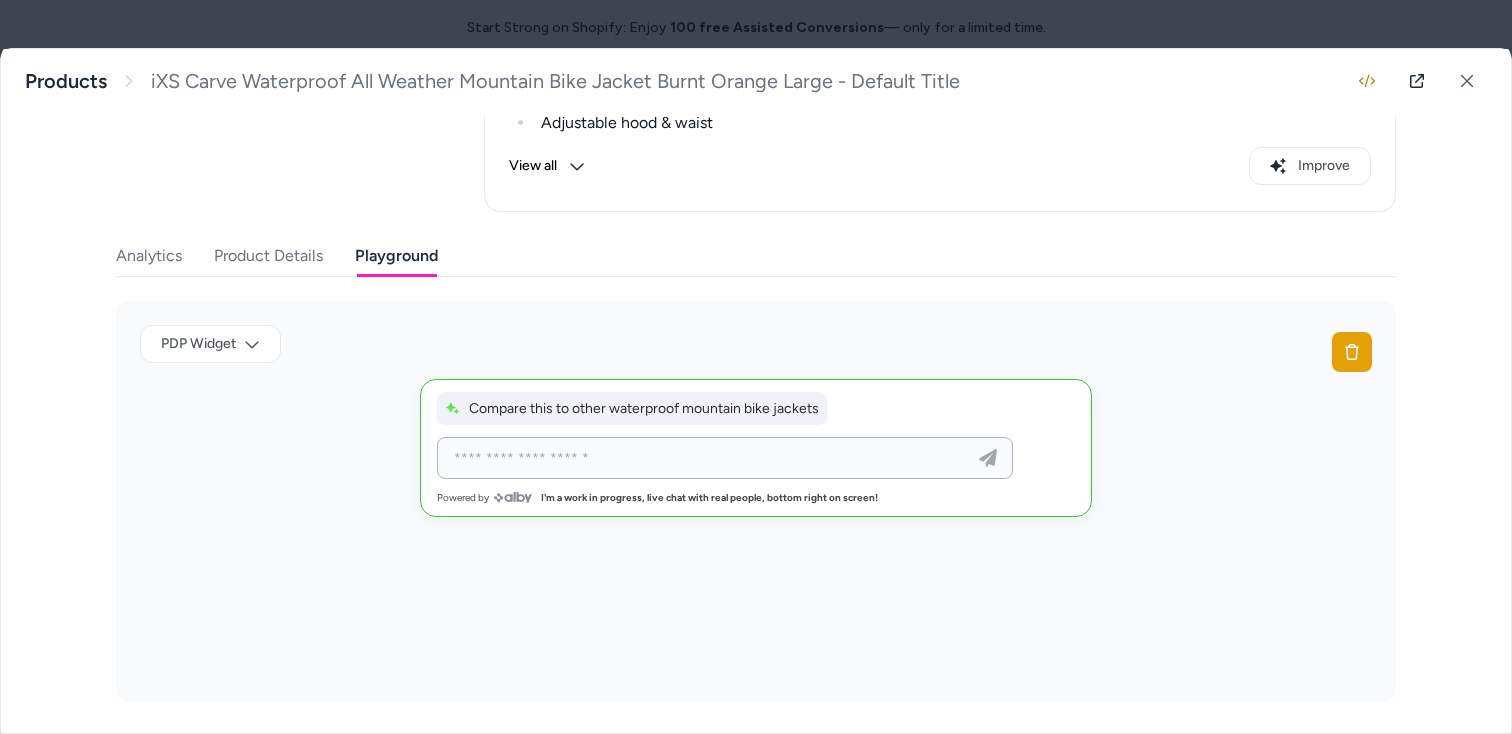 click at bounding box center [705, 458] 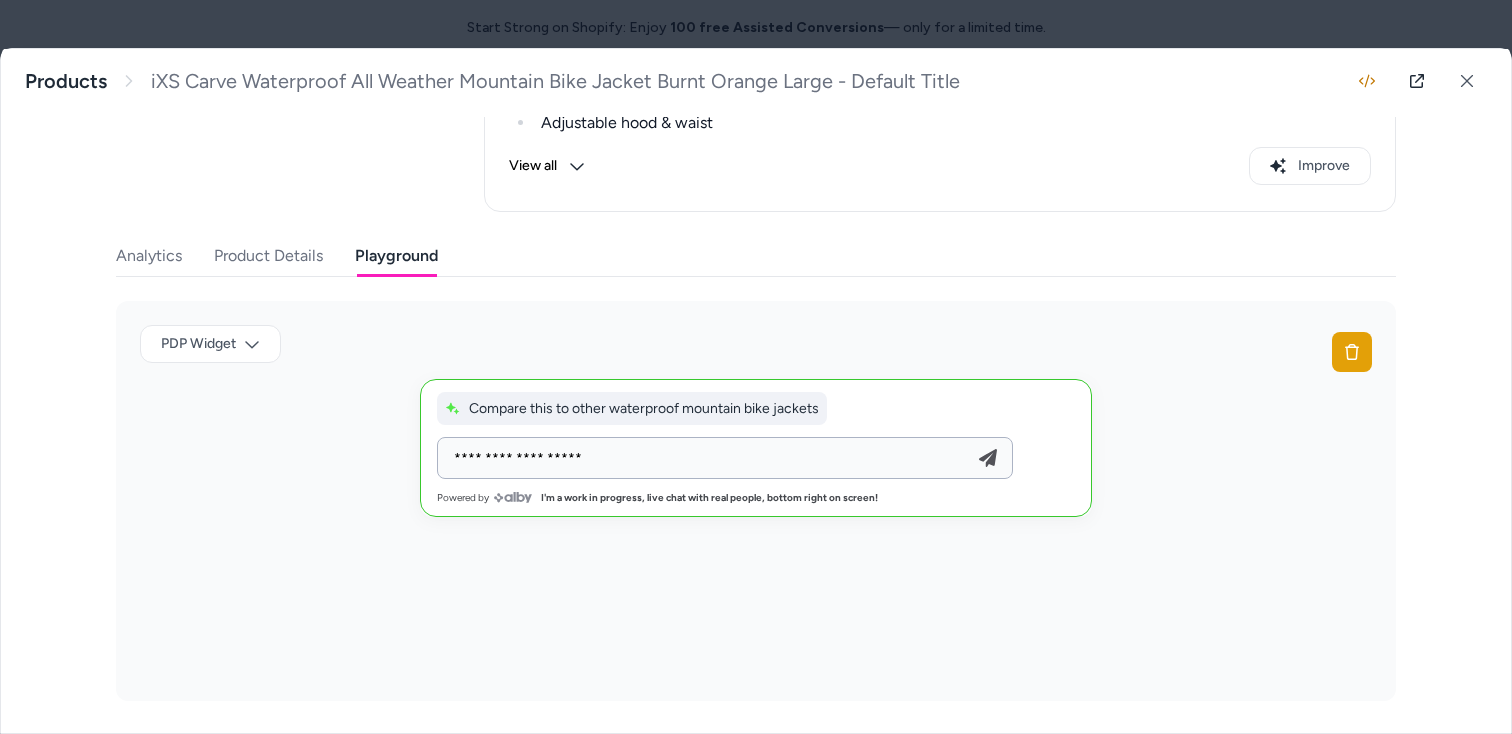 type on "**********" 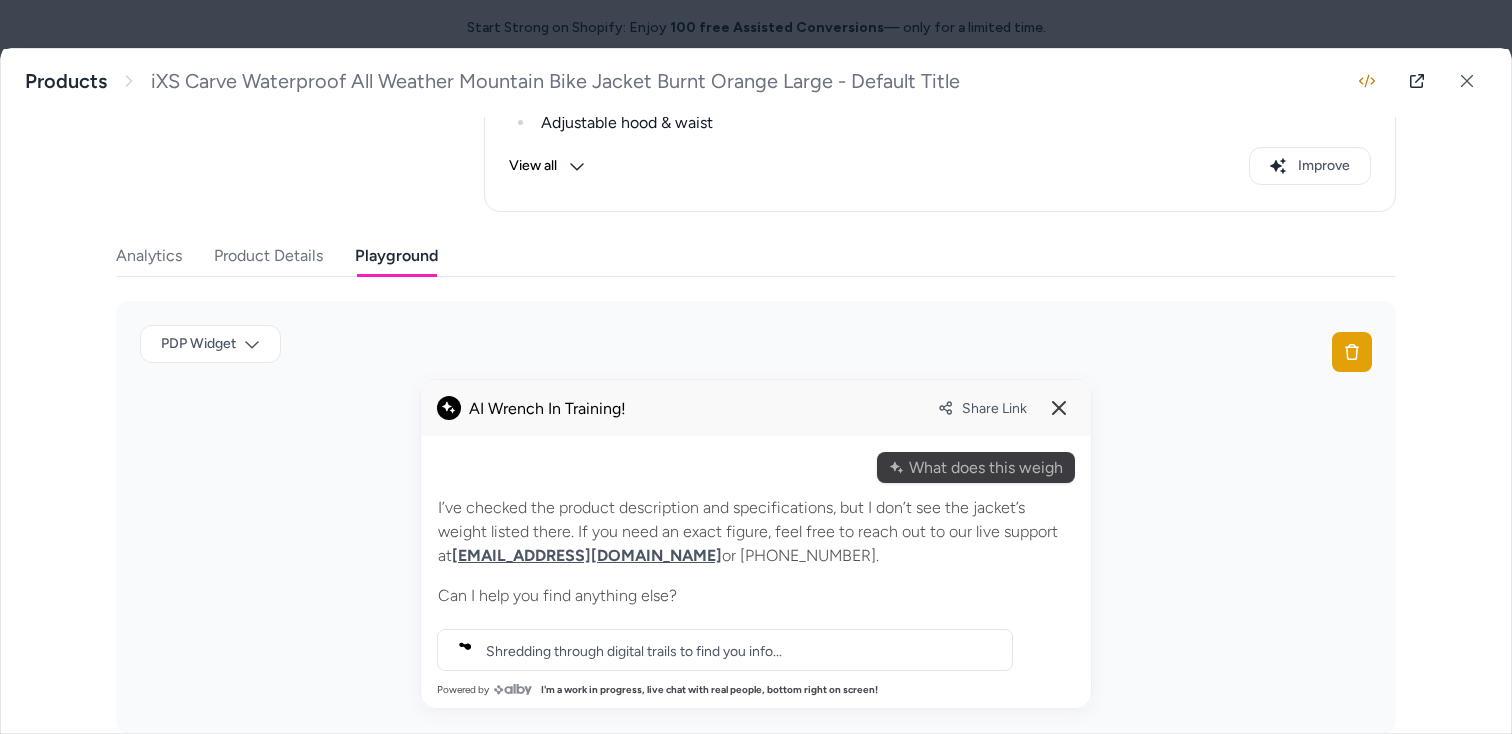 type 